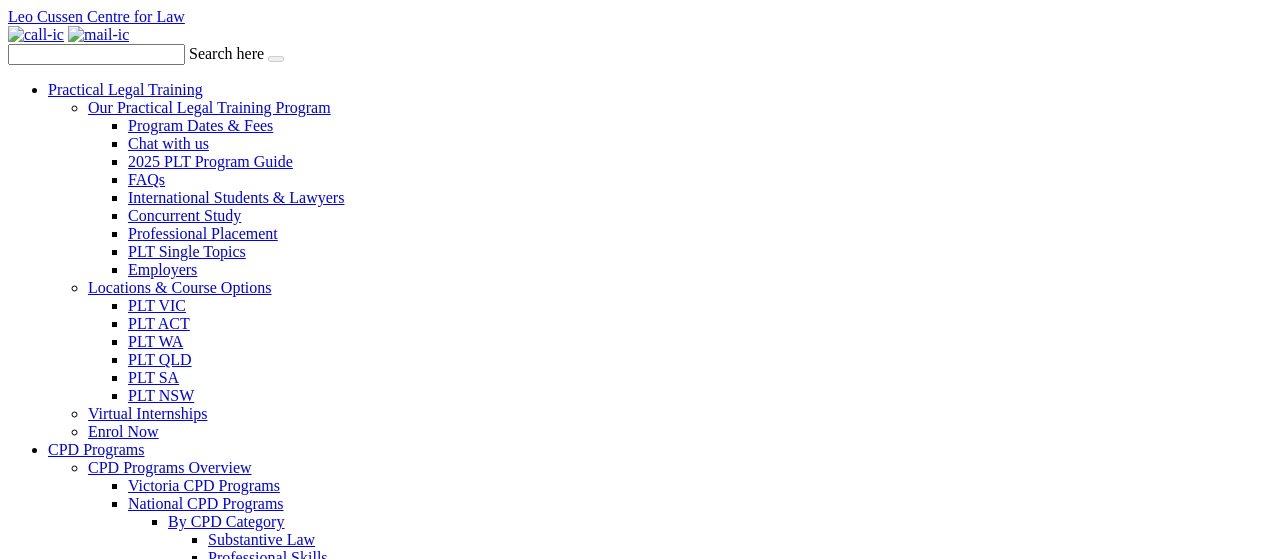 scroll, scrollTop: 0, scrollLeft: 0, axis: both 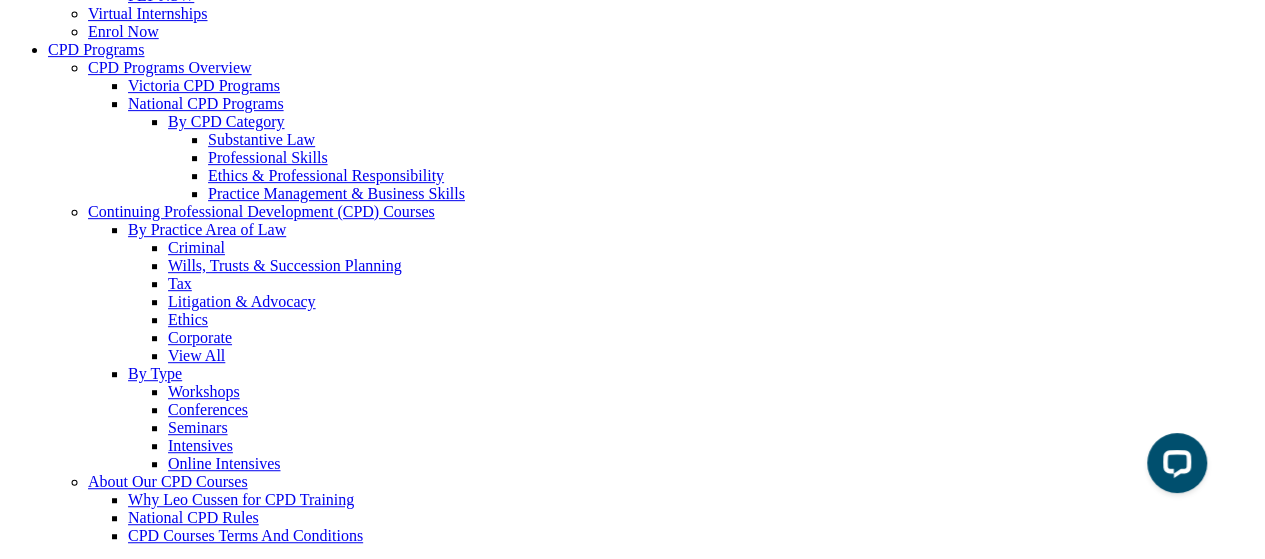 drag, startPoint x: 622, startPoint y: 351, endPoint x: 622, endPoint y: 252, distance: 99 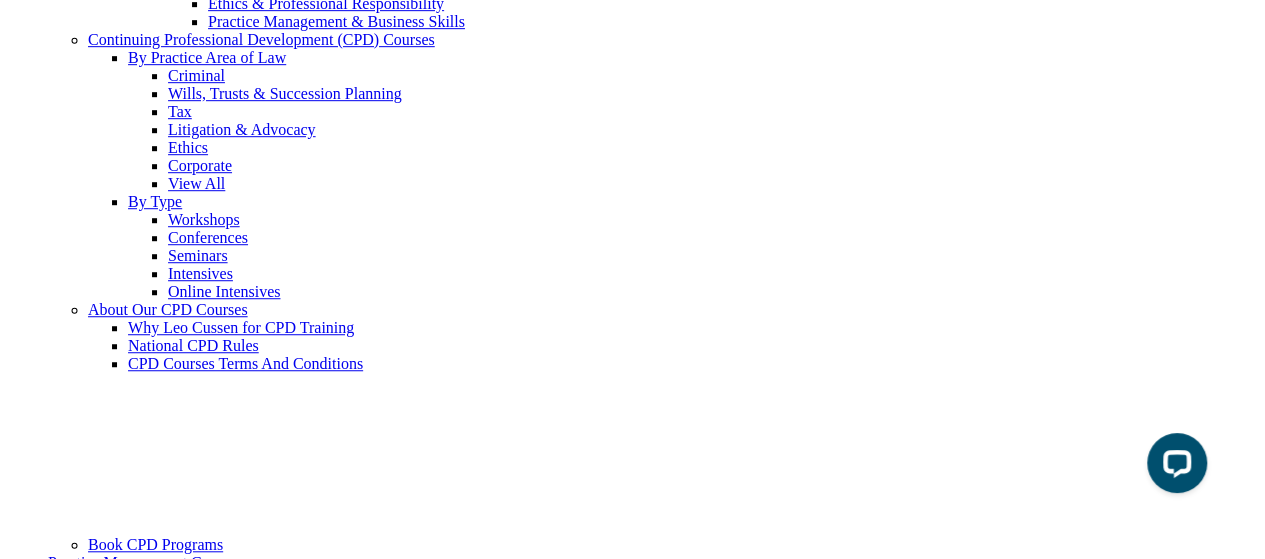 scroll, scrollTop: 666, scrollLeft: 0, axis: vertical 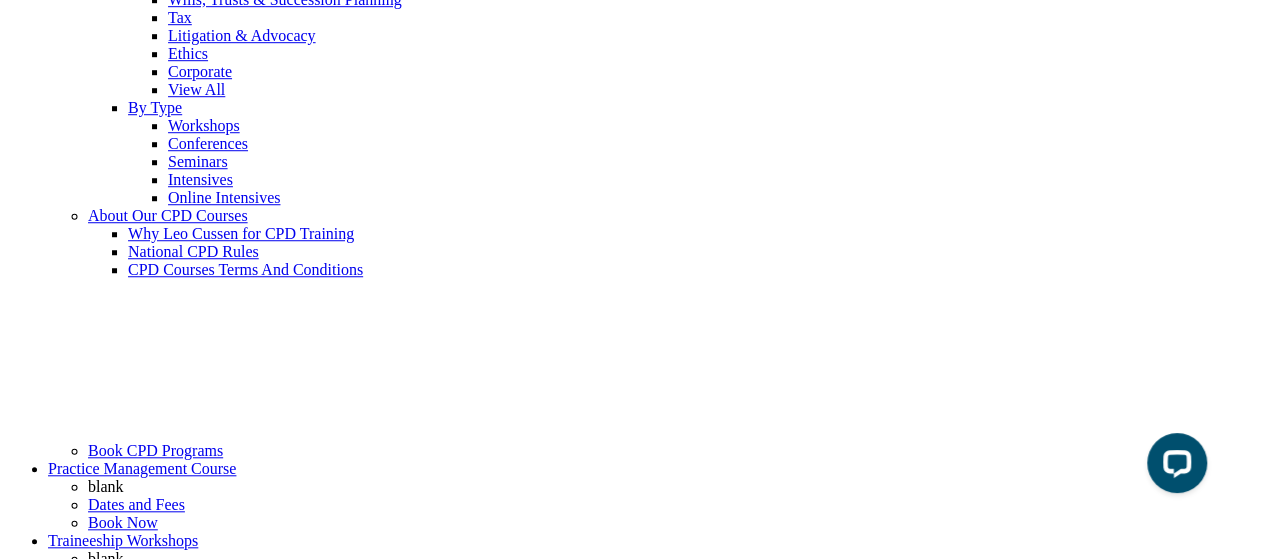 drag, startPoint x: 623, startPoint y: 247, endPoint x: 604, endPoint y: 279, distance: 37.215588 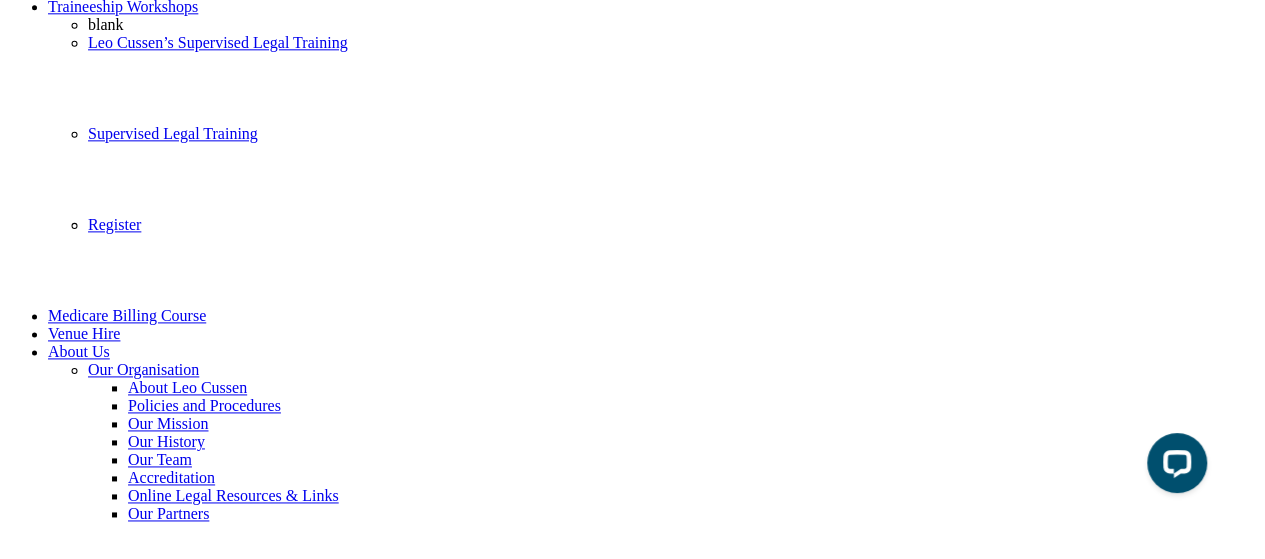 scroll, scrollTop: 1066, scrollLeft: 0, axis: vertical 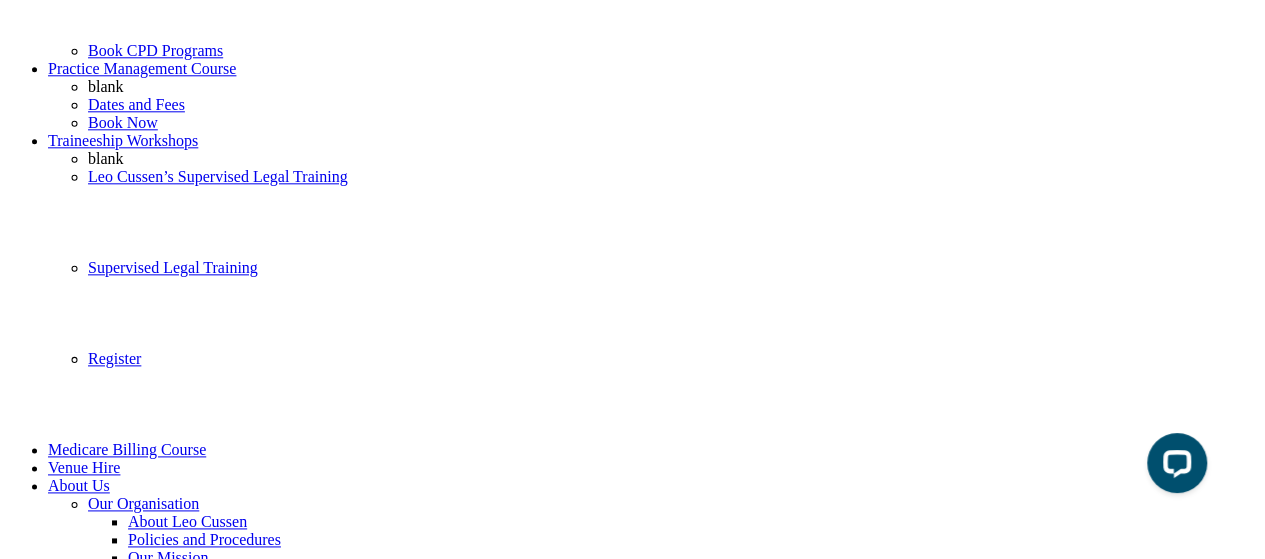 drag, startPoint x: 628, startPoint y: 204, endPoint x: 612, endPoint y: 306, distance: 103.24728 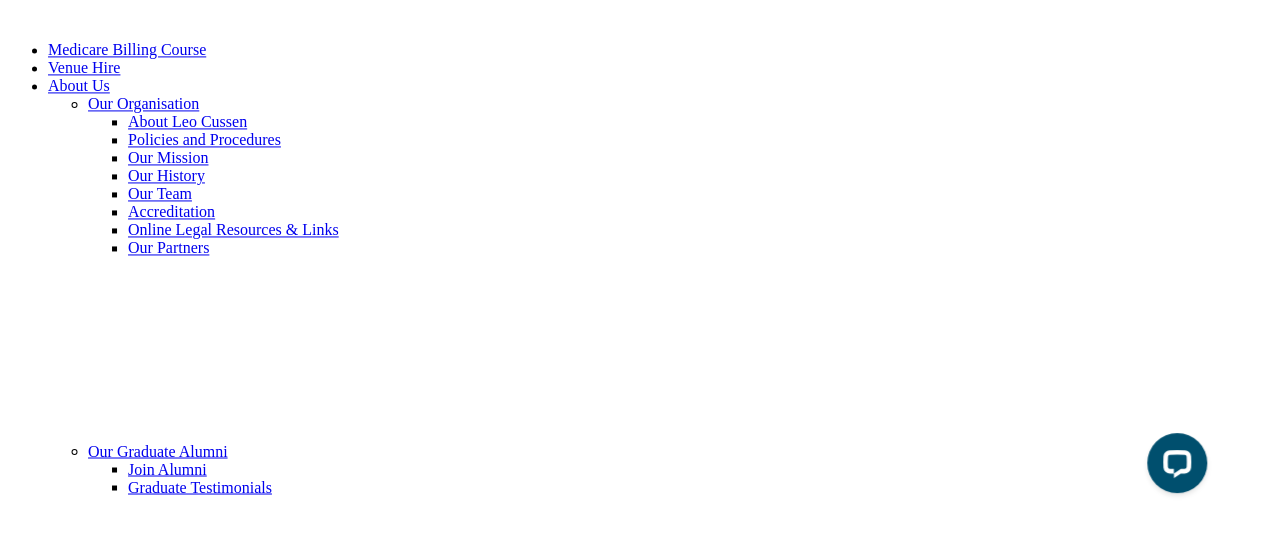 scroll, scrollTop: 1600, scrollLeft: 0, axis: vertical 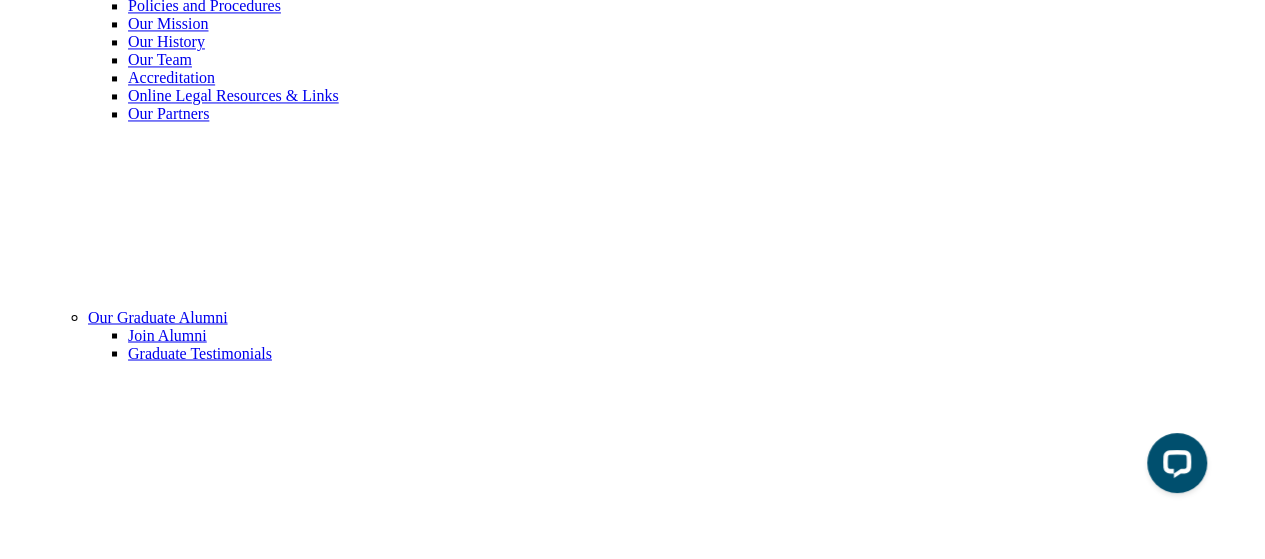 drag, startPoint x: 606, startPoint y: 300, endPoint x: 609, endPoint y: 418, distance: 118.03813 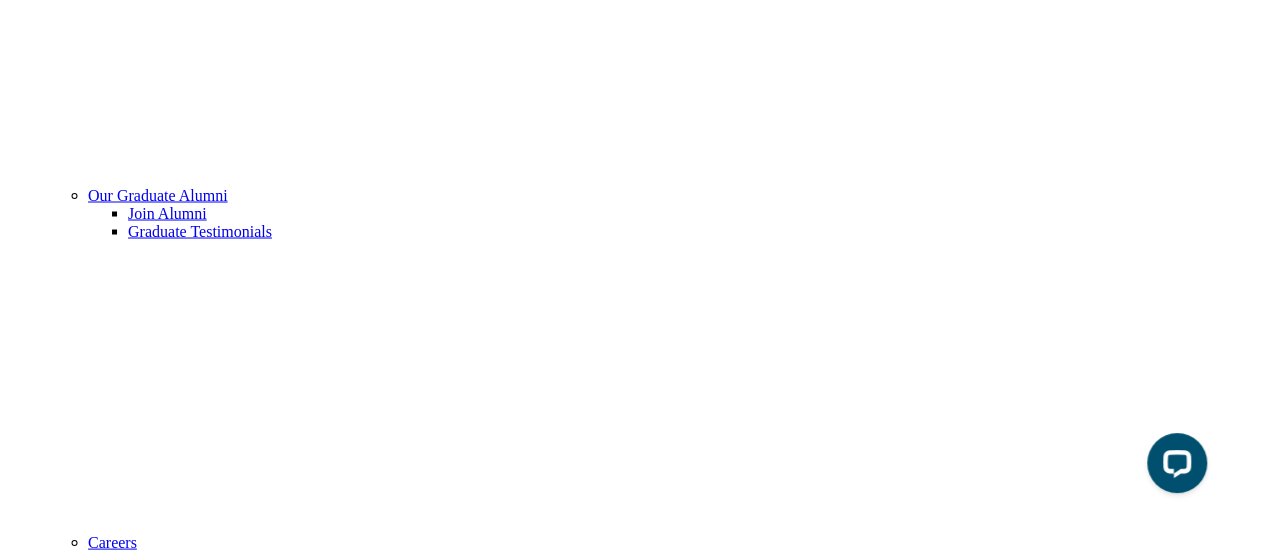 scroll, scrollTop: 1866, scrollLeft: 0, axis: vertical 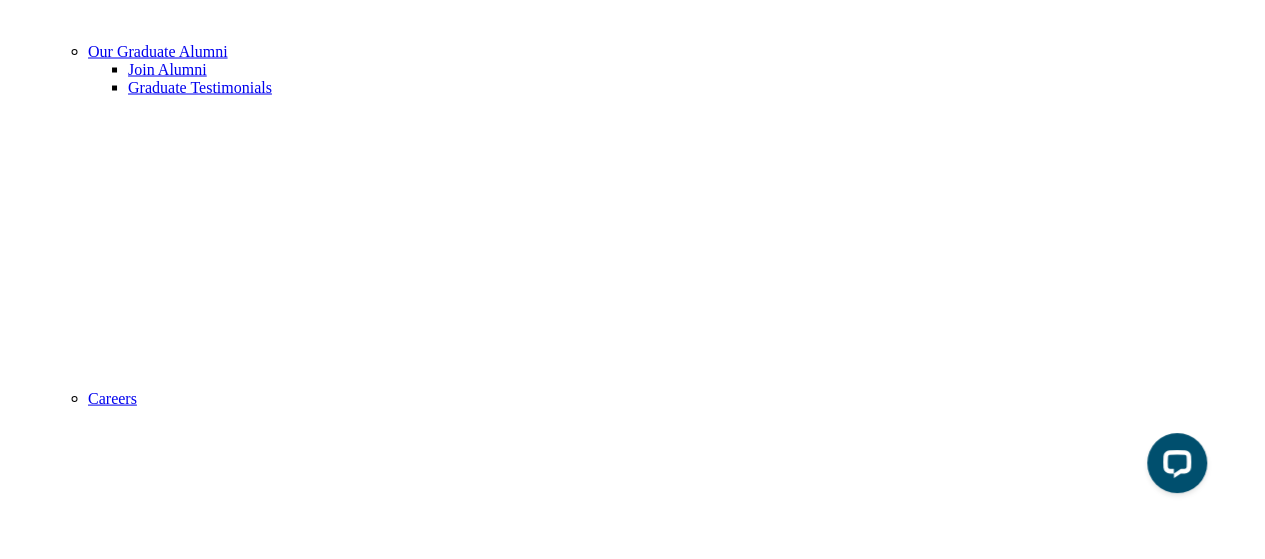 drag, startPoint x: 660, startPoint y: 211, endPoint x: 663, endPoint y: 297, distance: 86.05231 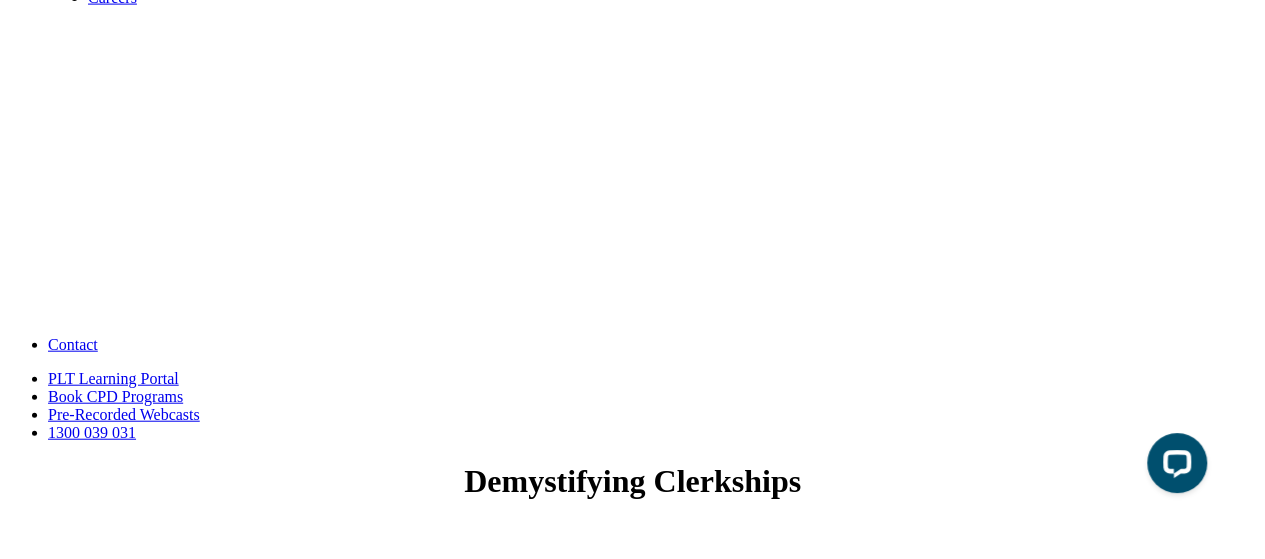 scroll, scrollTop: 2400, scrollLeft: 0, axis: vertical 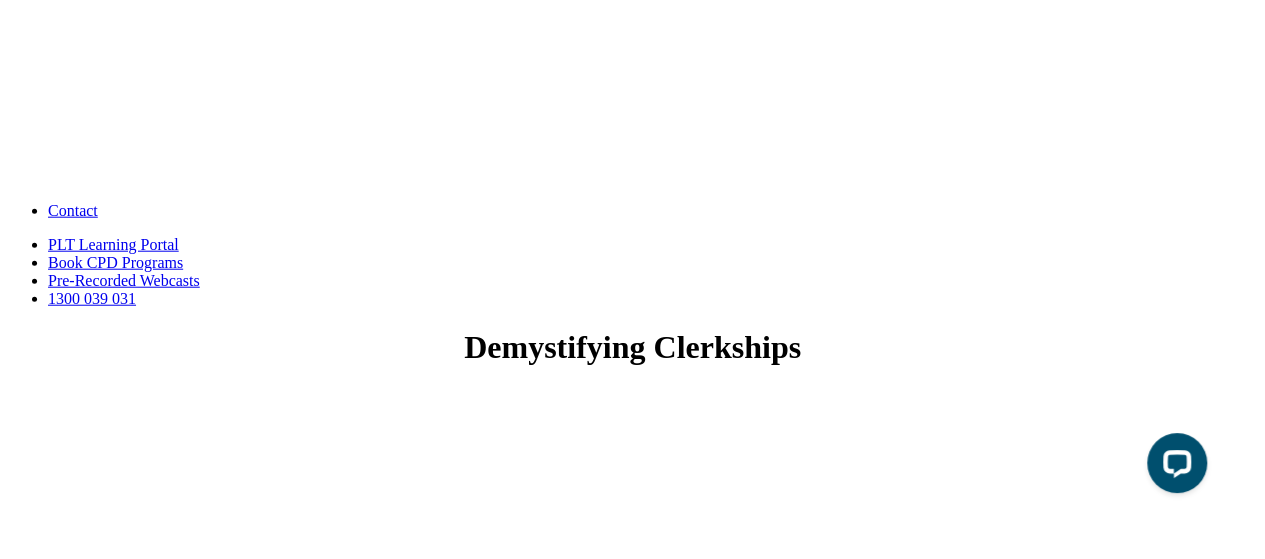 drag, startPoint x: 550, startPoint y: 223, endPoint x: 563, endPoint y: 300, distance: 78.08969 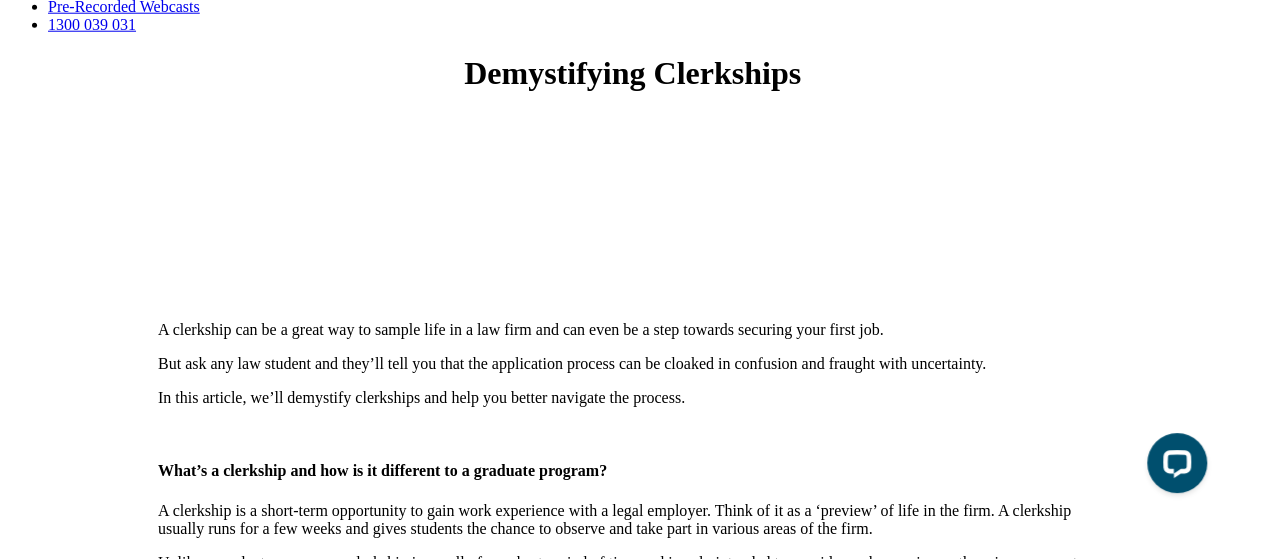 scroll, scrollTop: 2800, scrollLeft: 0, axis: vertical 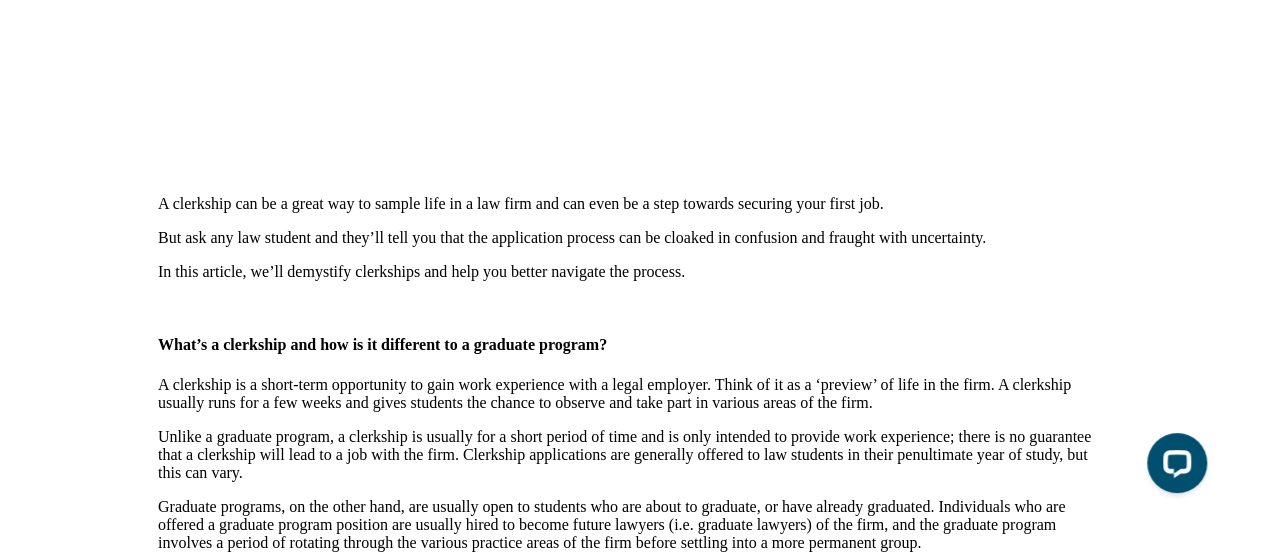 click on "For those who have existing legal experience, be sure to highlight this in your application. But if you don’t have any legal experience yet, don’t fret – you are still eligible for a clerkship. The trick is to focus on transferable skills from your non-legal and extra-curricular experiences. For example, if you have worked in retail, focus on skill such as customer service, complaint management and reaching sales targets – these translate well into client relationships, dispute resolution and billing skills which are valued in a firm environment." at bounding box center [632, 2436] 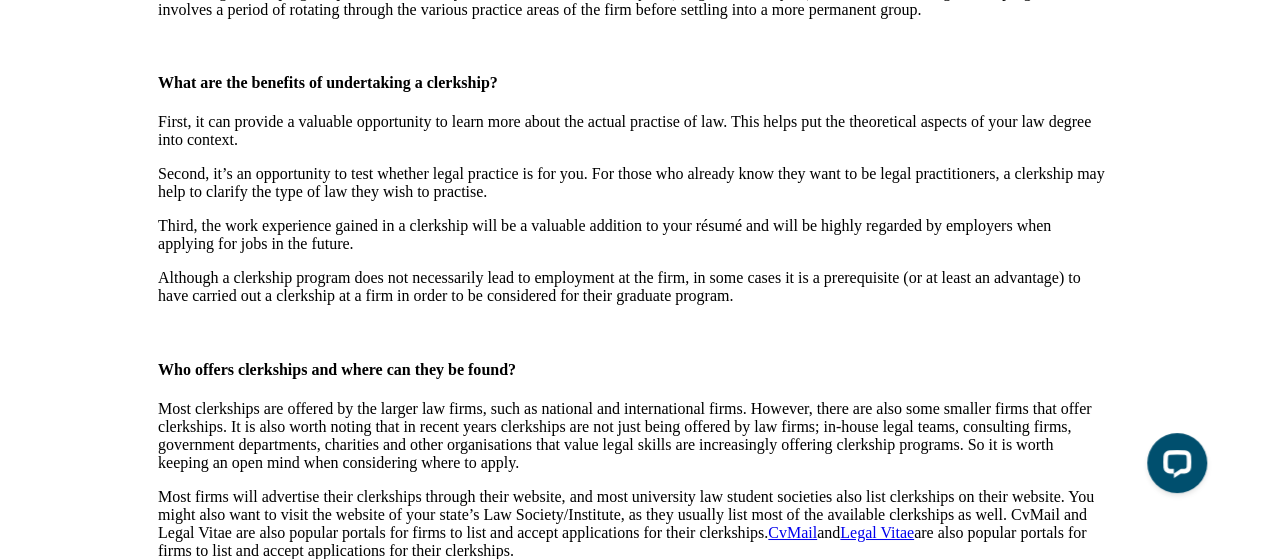 scroll, scrollTop: 3066, scrollLeft: 0, axis: vertical 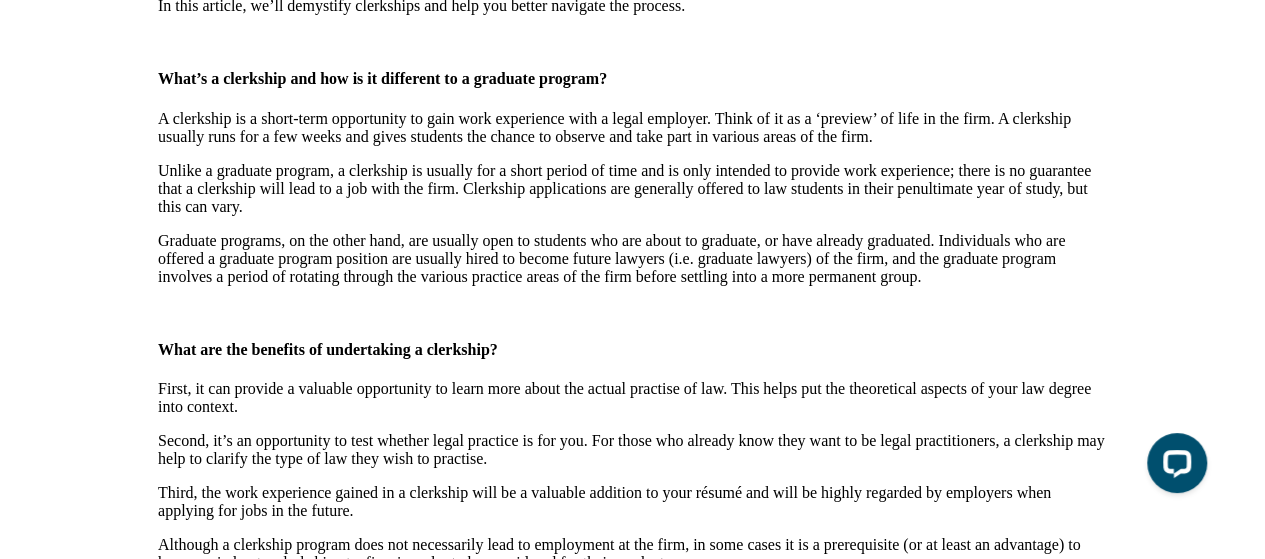 drag, startPoint x: 588, startPoint y: 285, endPoint x: 416, endPoint y: 243, distance: 177.05367 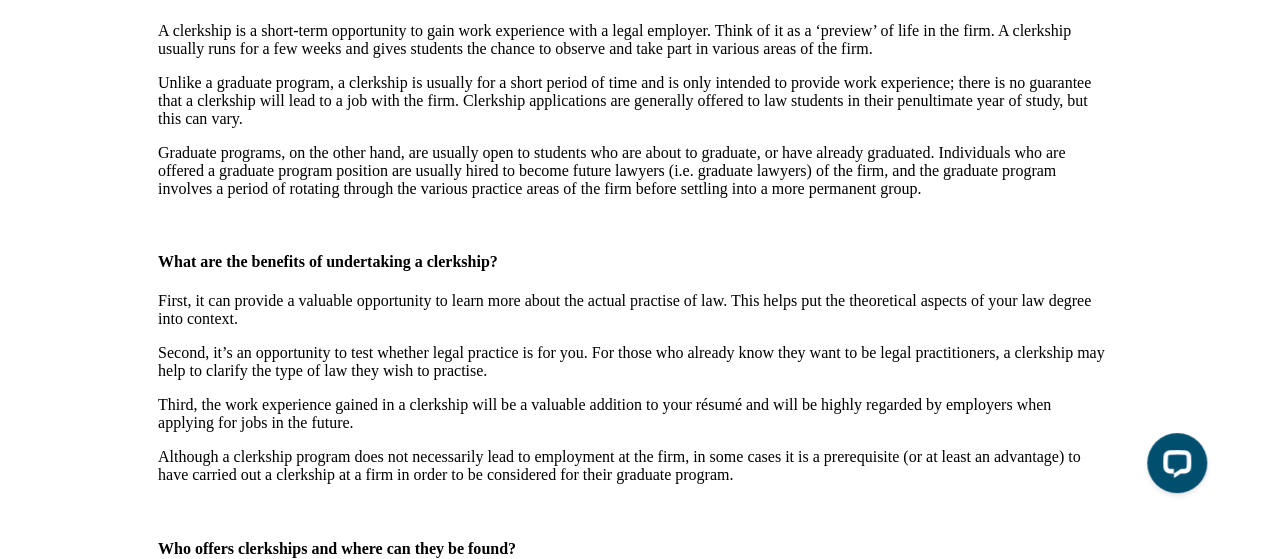 scroll, scrollTop: 3200, scrollLeft: 0, axis: vertical 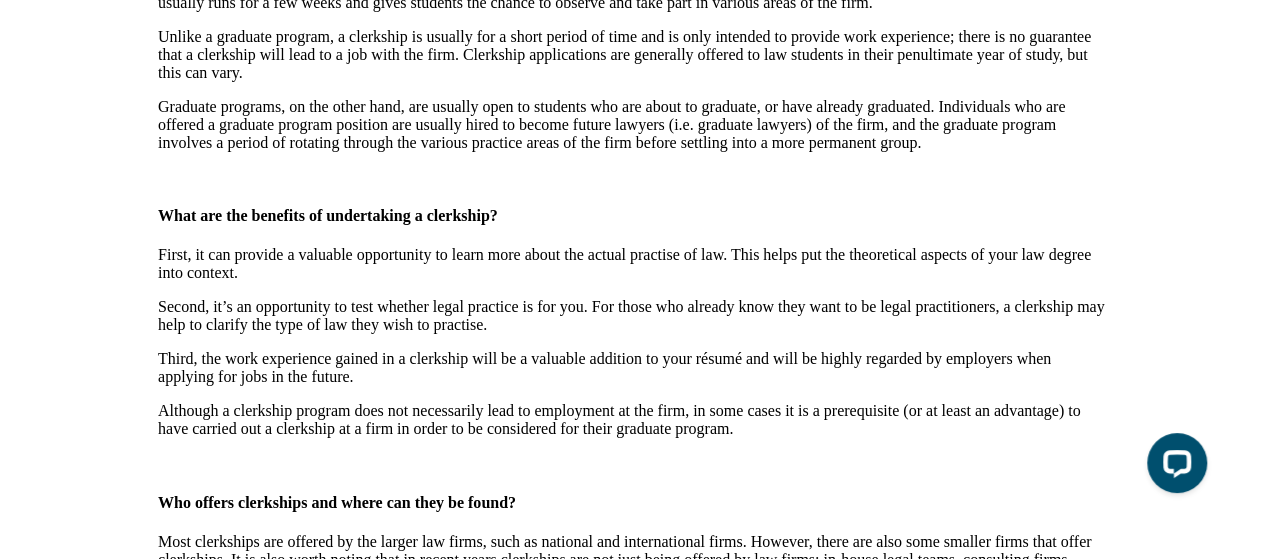 drag, startPoint x: 592, startPoint y: 218, endPoint x: 599, endPoint y: 476, distance: 258.09494 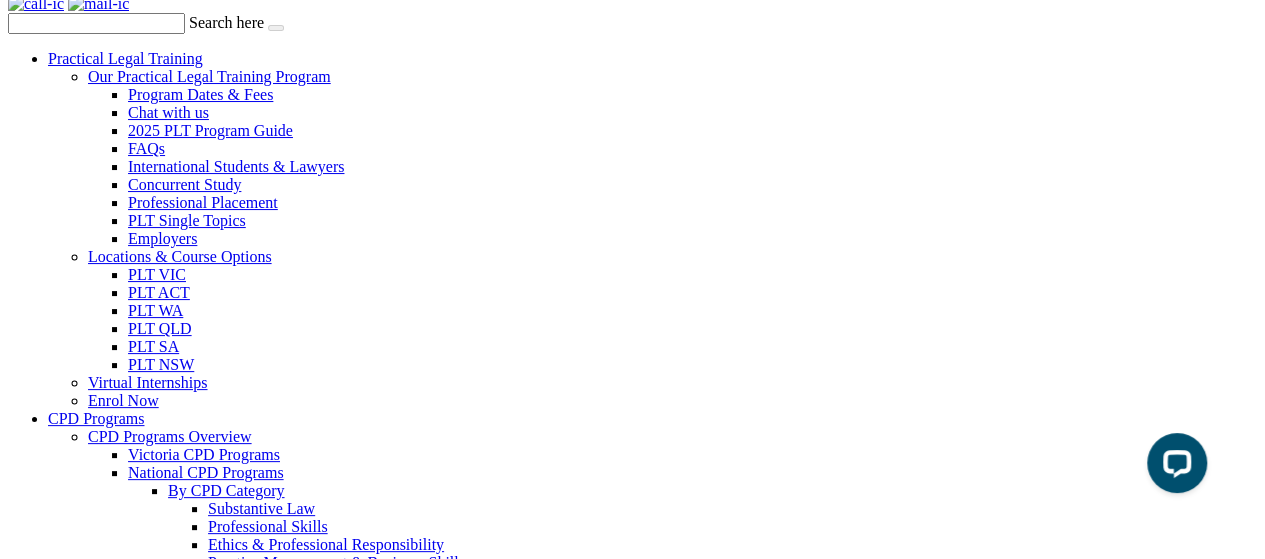 scroll, scrollTop: 0, scrollLeft: 0, axis: both 